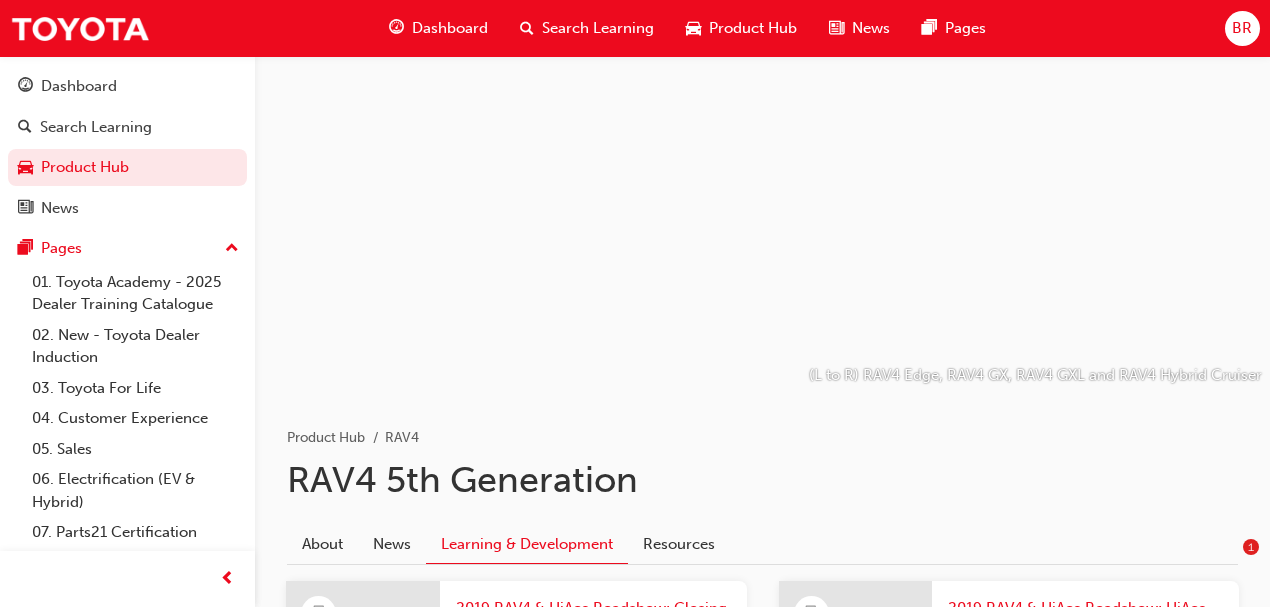 scroll, scrollTop: 2350, scrollLeft: 0, axis: vertical 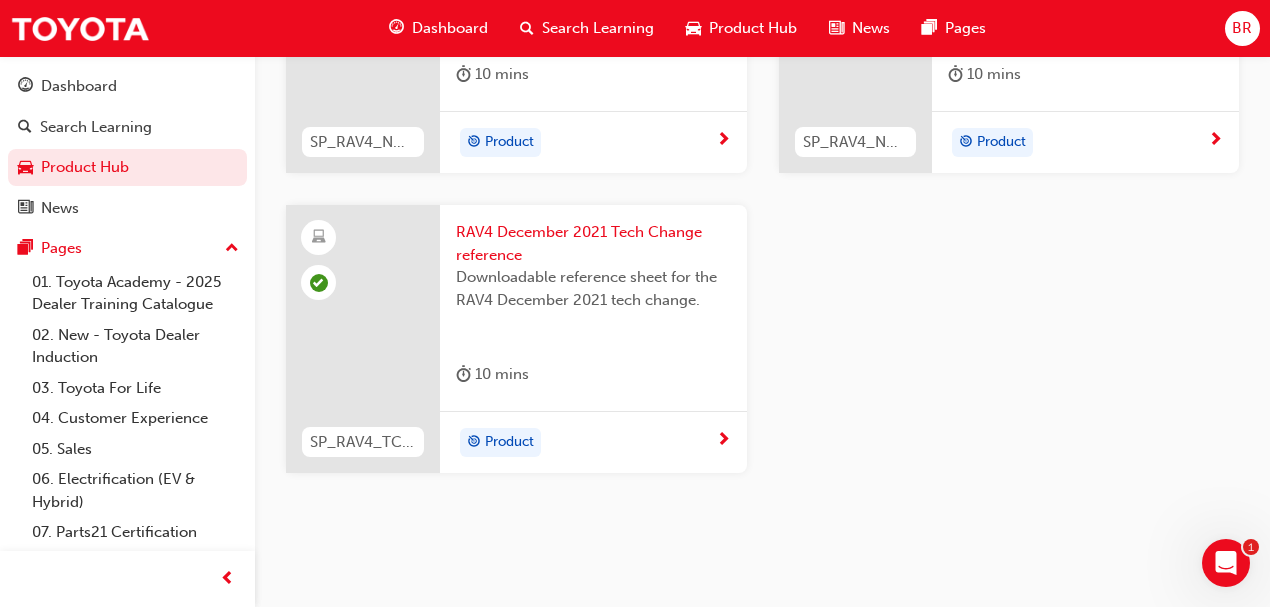 click on "RAV4 December 2021 Tech Change reference" at bounding box center [593, 243] 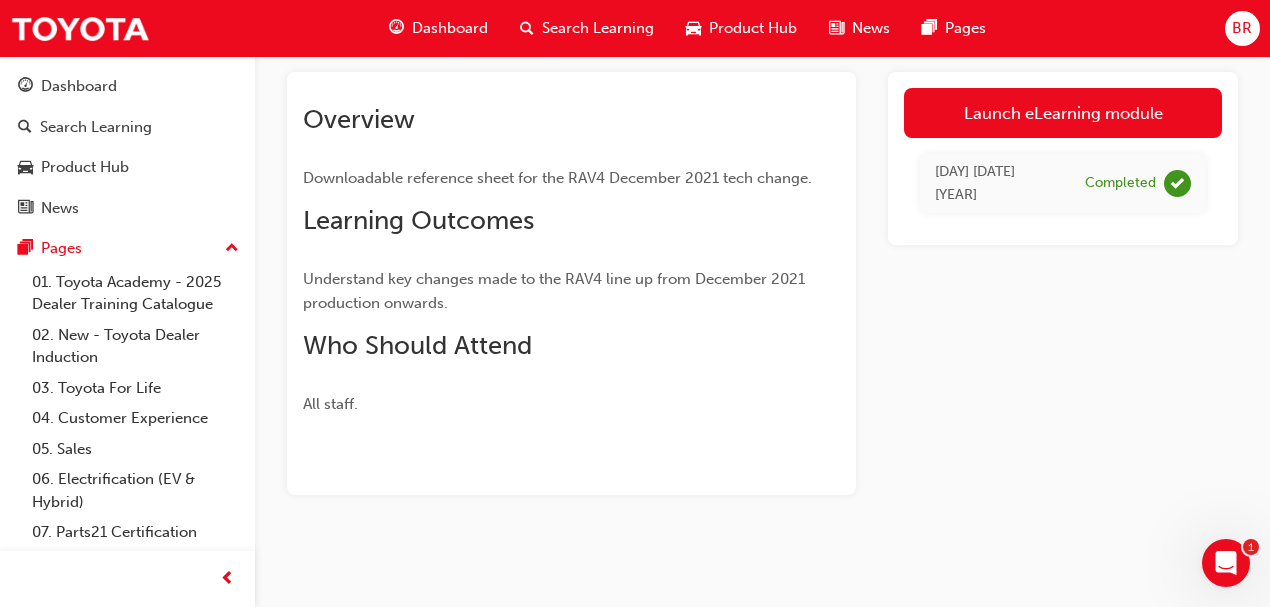 scroll, scrollTop: 109, scrollLeft: 0, axis: vertical 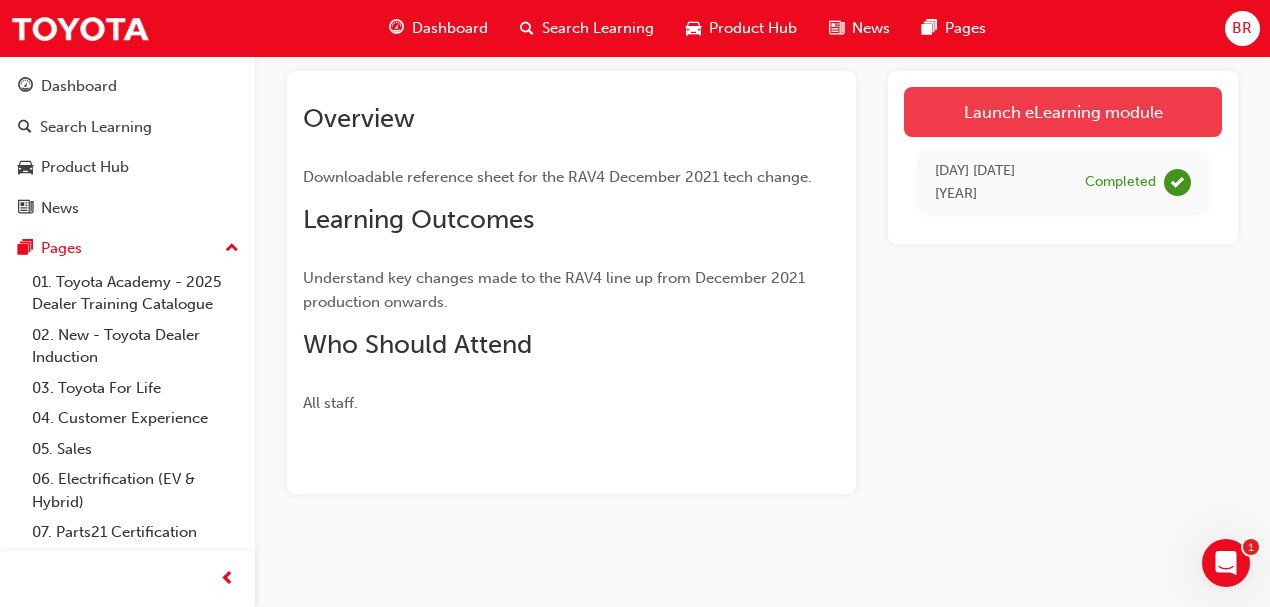 click on "Launch eLearning module" at bounding box center [1063, 112] 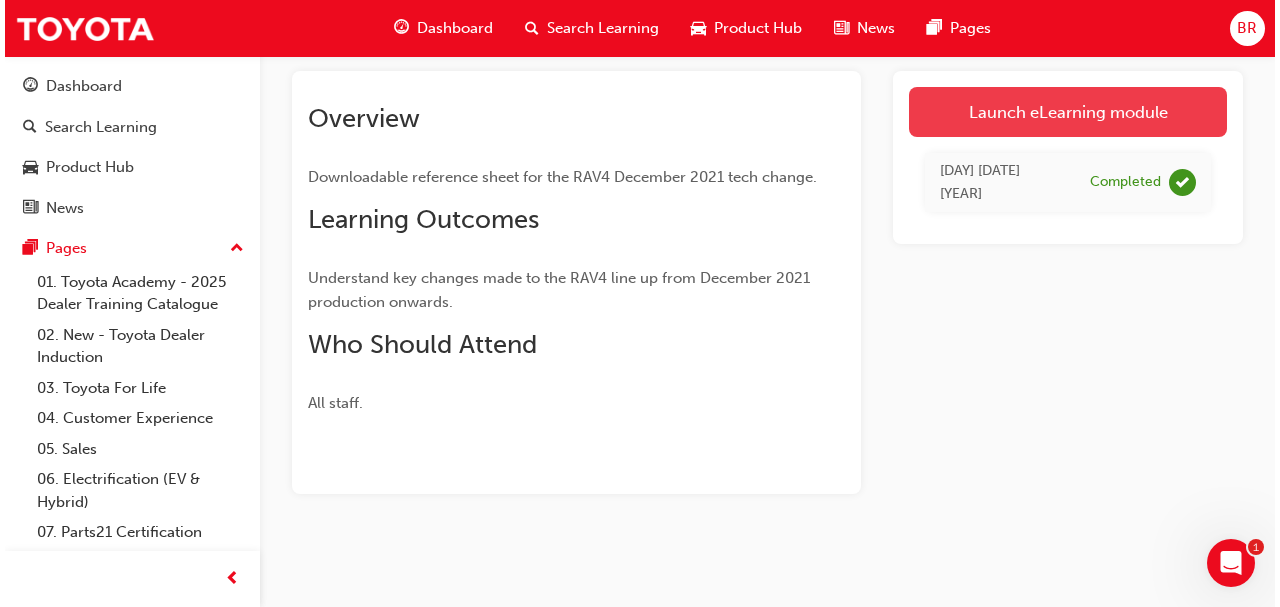 scroll, scrollTop: 0, scrollLeft: 0, axis: both 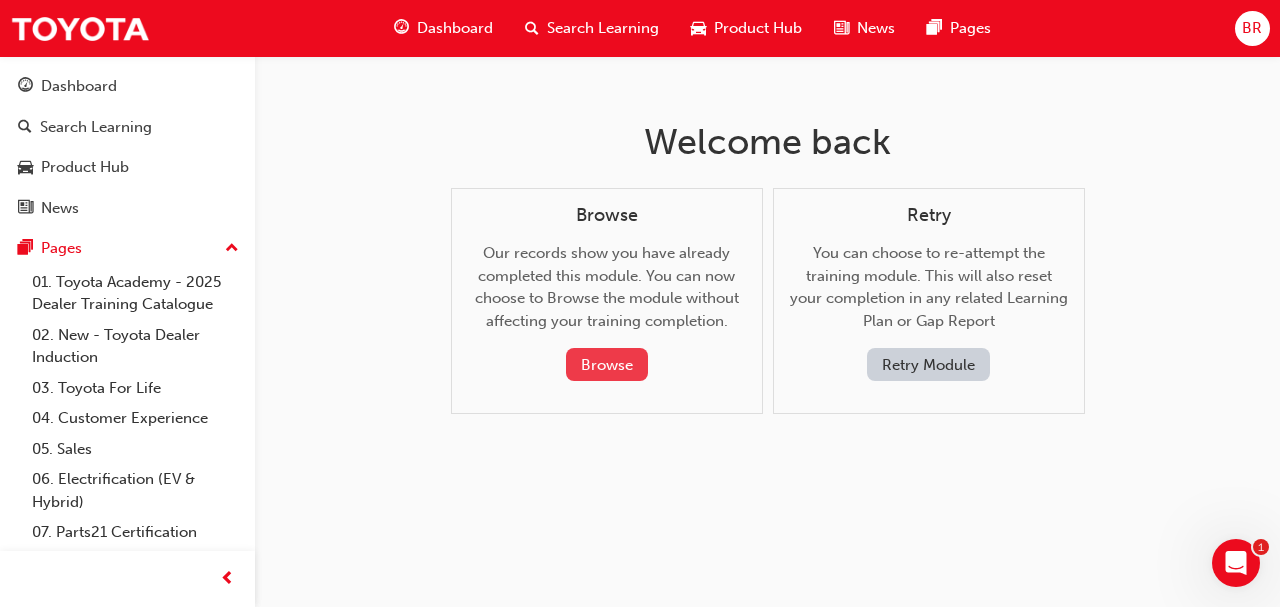 click on "Browse" at bounding box center (607, 364) 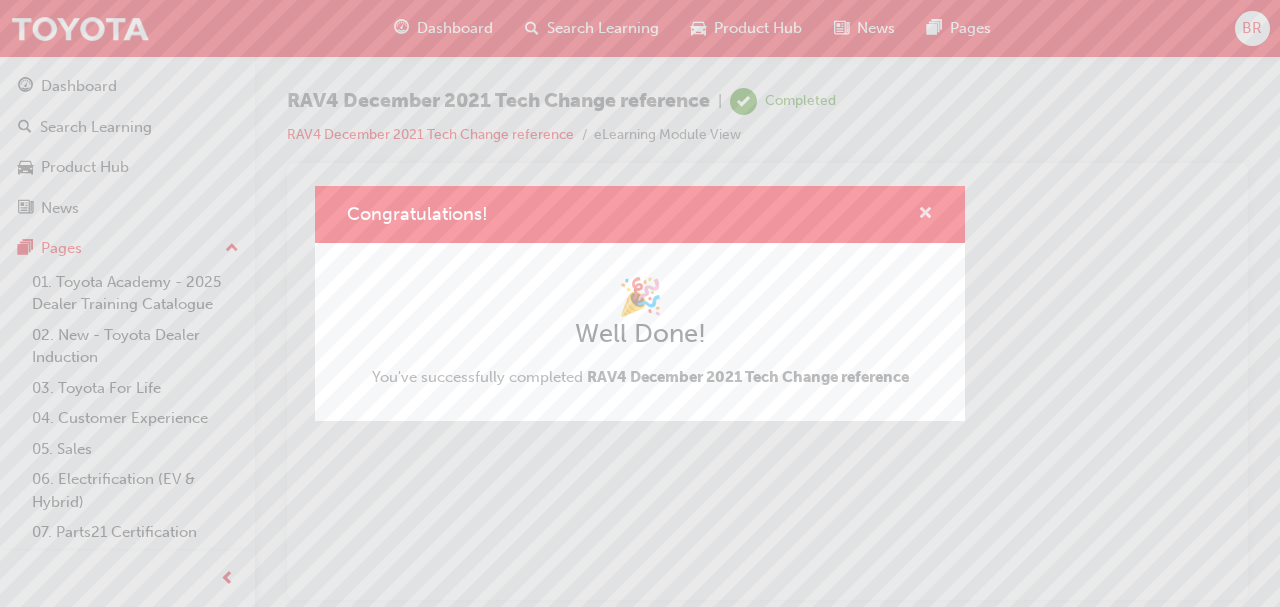 click at bounding box center (925, 215) 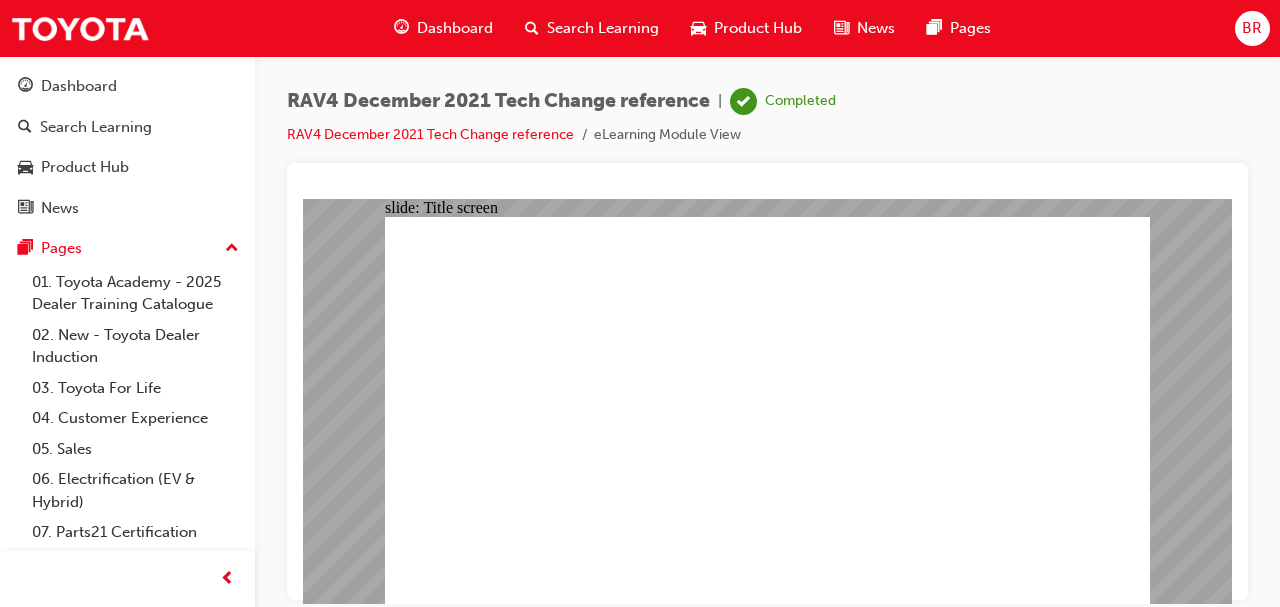 scroll, scrollTop: 0, scrollLeft: 0, axis: both 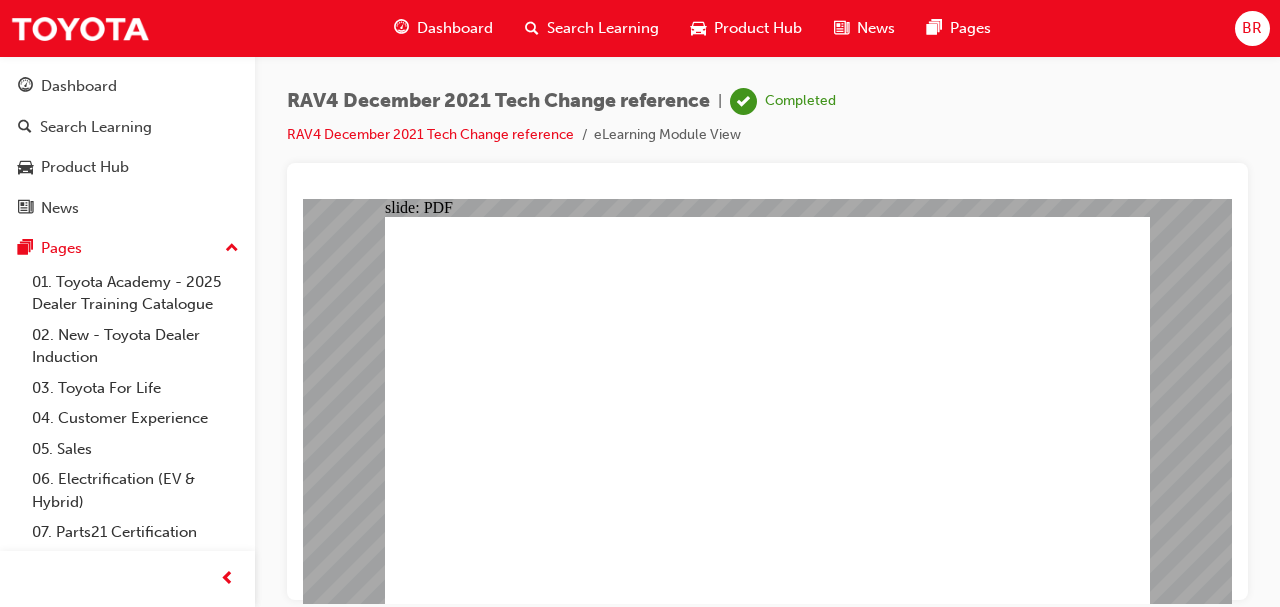 click on "RAV4 December 2021 Tech Change reference | Completed RAV4 December 2021 Tech Change reference eLearning Module View" at bounding box center (767, 125) 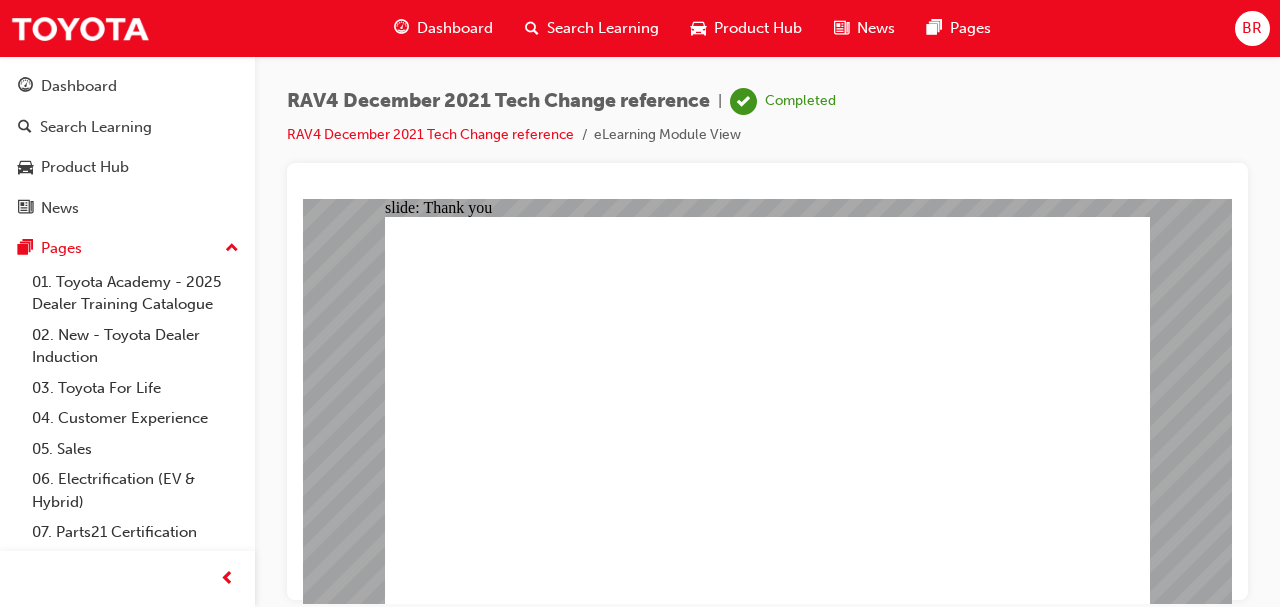 click 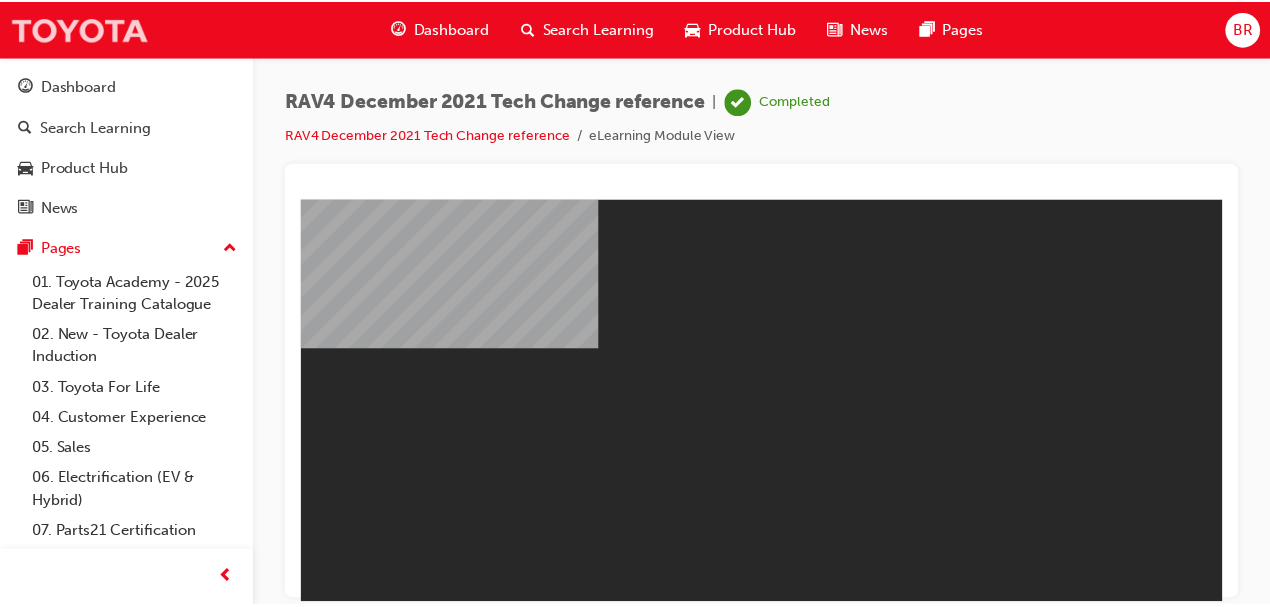 scroll, scrollTop: 0, scrollLeft: 0, axis: both 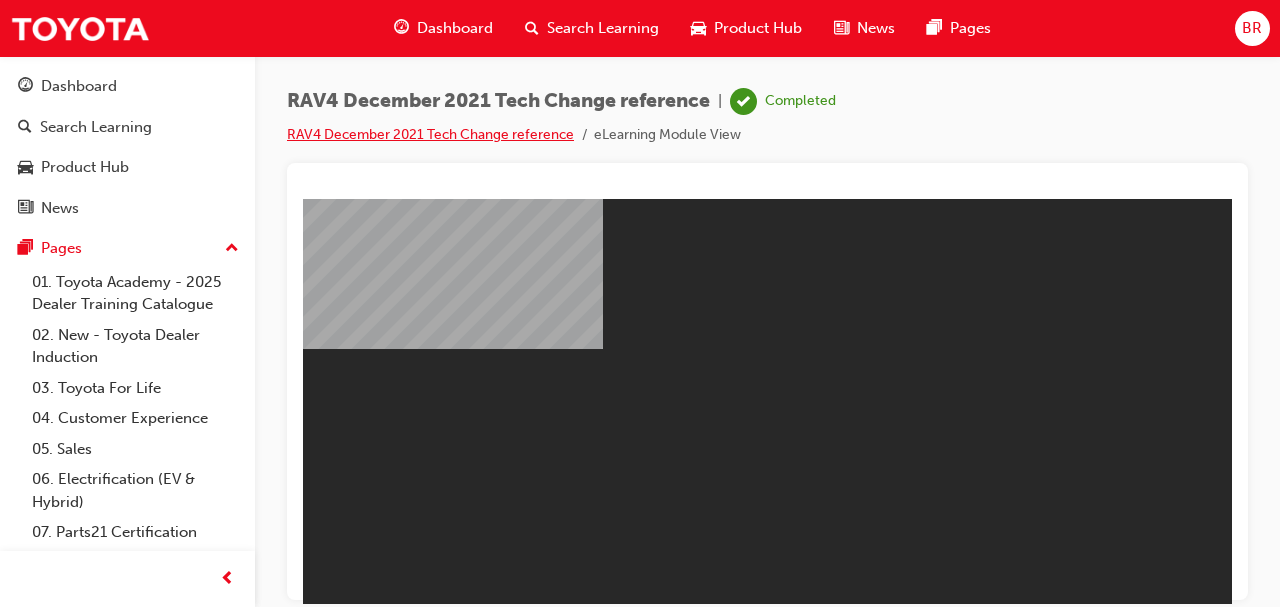 click on "RAV4 December 2021 Tech Change reference" at bounding box center [430, 134] 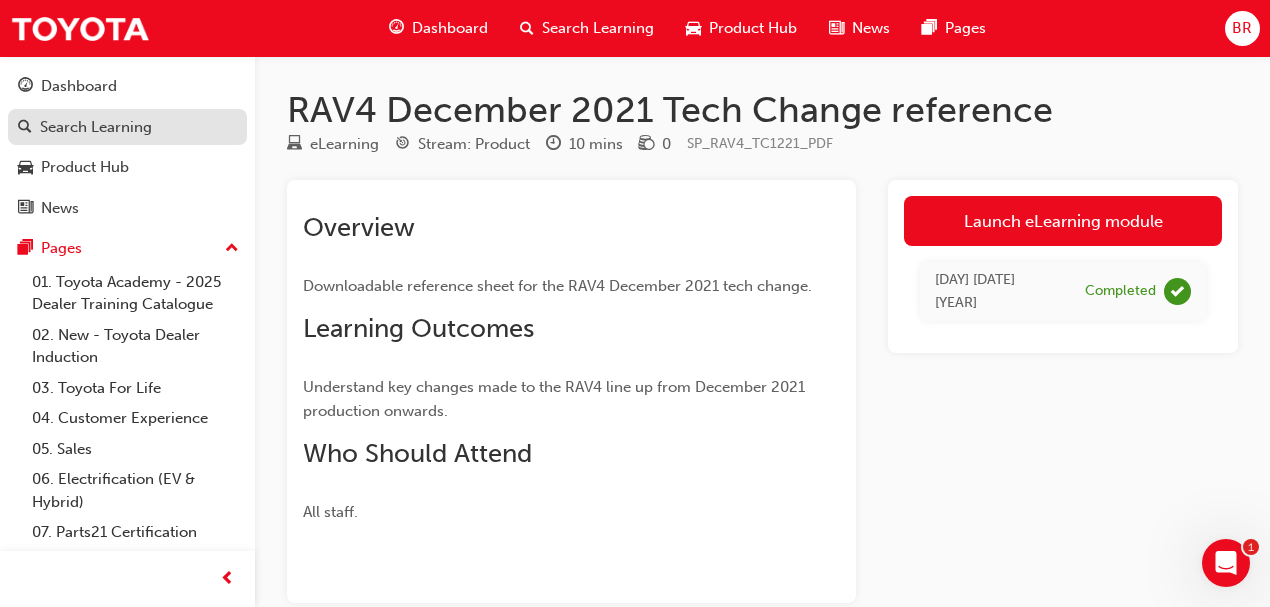 click on "Search Learning" at bounding box center [96, 127] 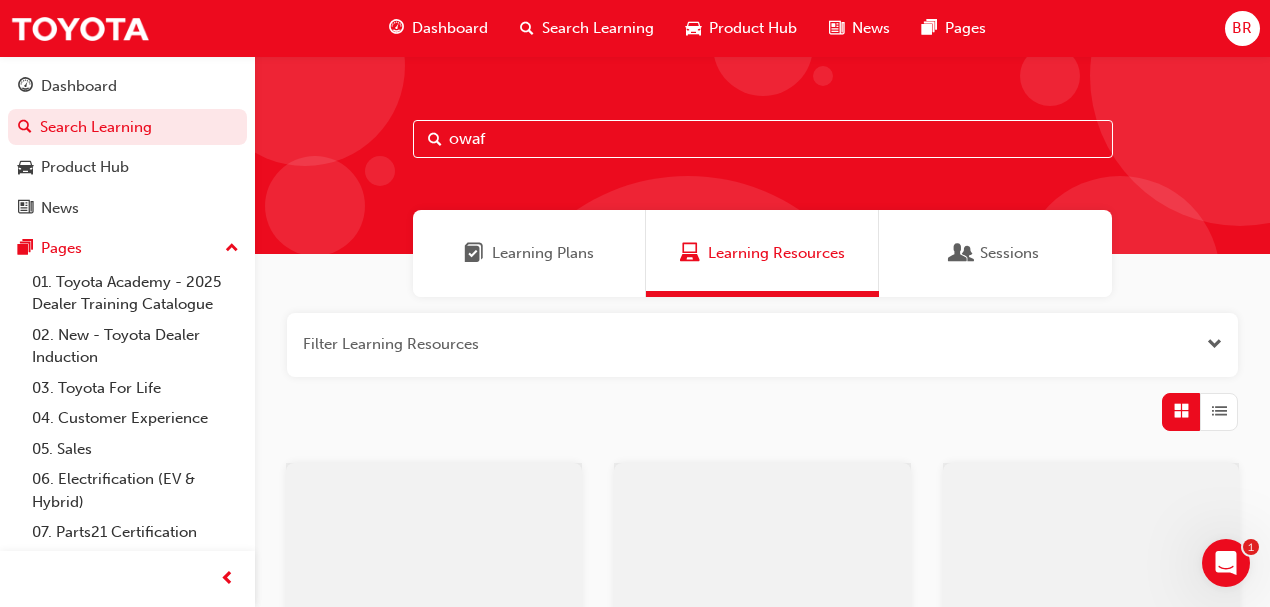 click on "owaf" at bounding box center (763, 139) 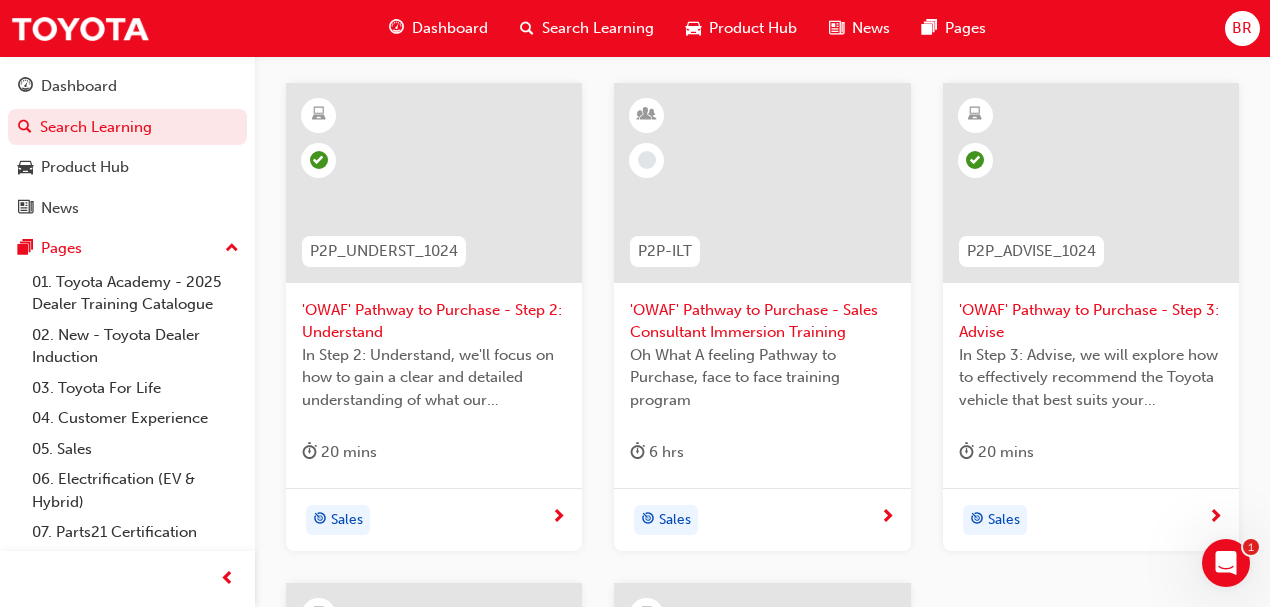 scroll, scrollTop: 533, scrollLeft: 0, axis: vertical 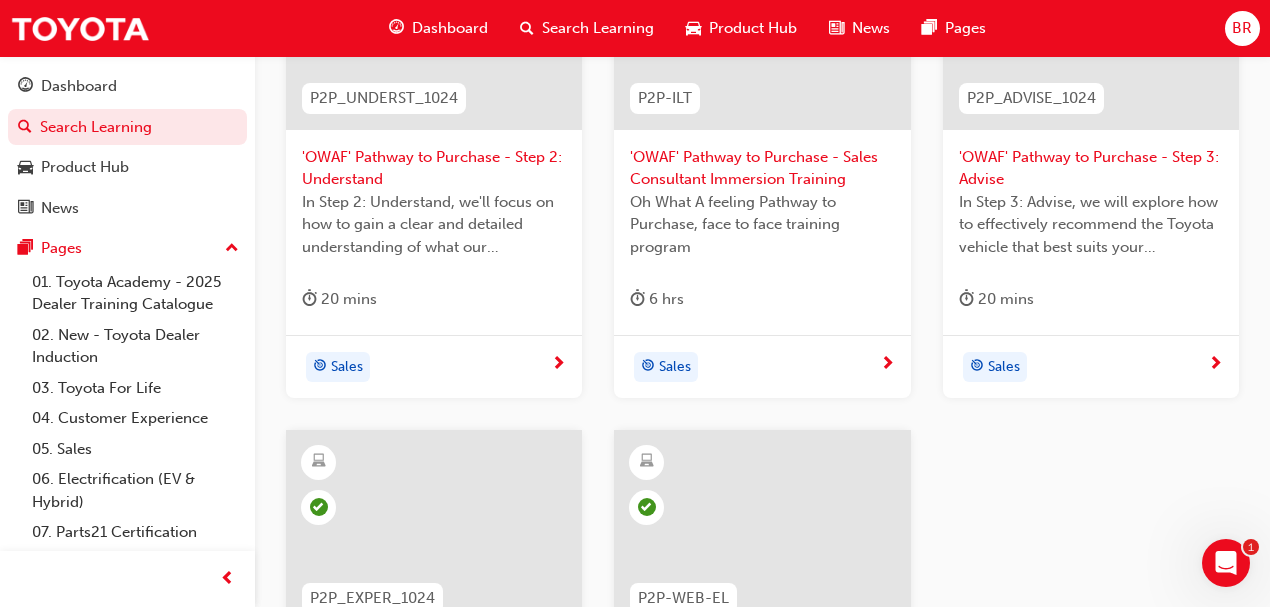click on "'OWAF' Pathway to Purchase - Step 2: Understand" at bounding box center (434, 168) 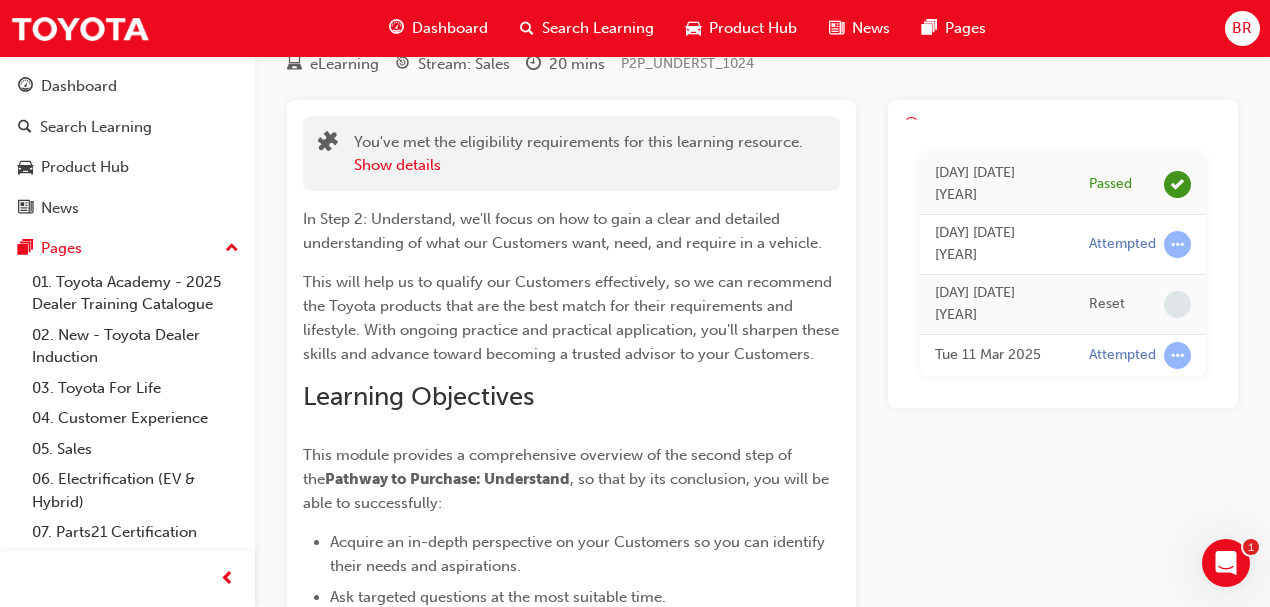 scroll, scrollTop: 0, scrollLeft: 0, axis: both 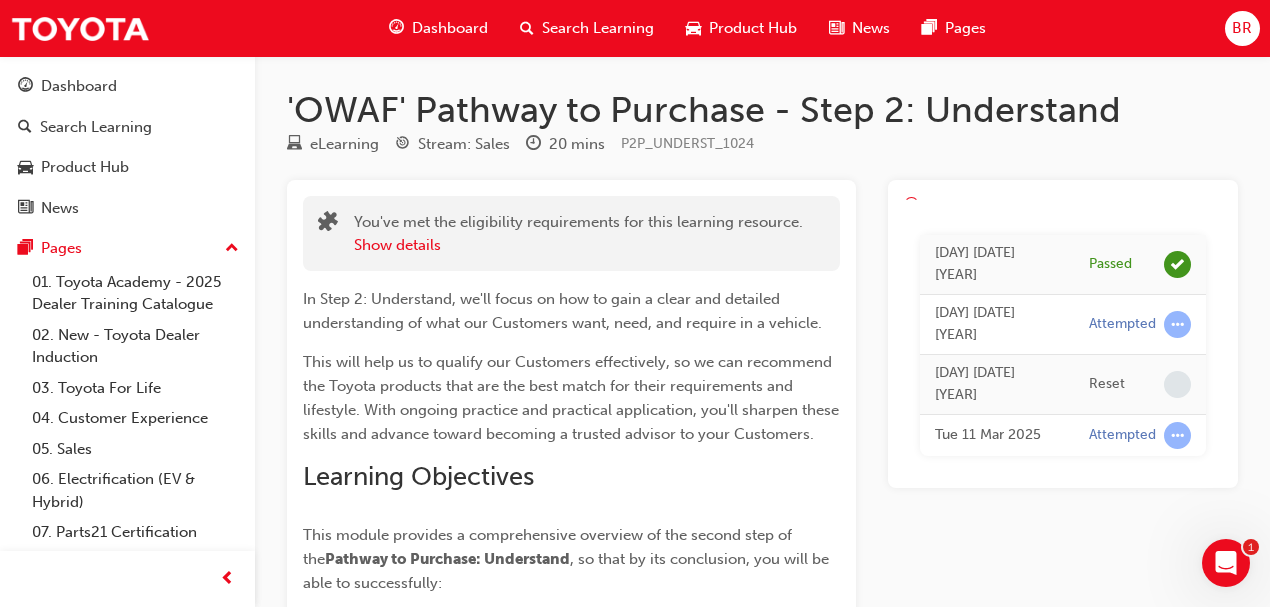 click on "You've met the eligibility requirements for this learning resource. Show details In Step 2: Understand, we'll focus on how to gain a clear and detailed understanding of what our Customers want, need, and require in a vehicle. This will help us to qualify our Customers effectively, so we can recommend the Toyota products that are the best match for their requirements and lifestyle. With ongoing practice and practical application, you'll sharpen these skills and advance toward becoming a trusted advisor to your Customers. Learning Objectives This module provides a comprehensive overview of the second step of the  Pathway to Purchase: Understand , so that by its conclusion, you will be able to successfully: Acquire an in-depth perspective on your Customers so you can identify their needs and aspirations. Ask targeted questions at the most suitable time. Deliver a surprise and delight experience that exceeds Customer expectations. Author Blue Flag Training" at bounding box center [571, 576] 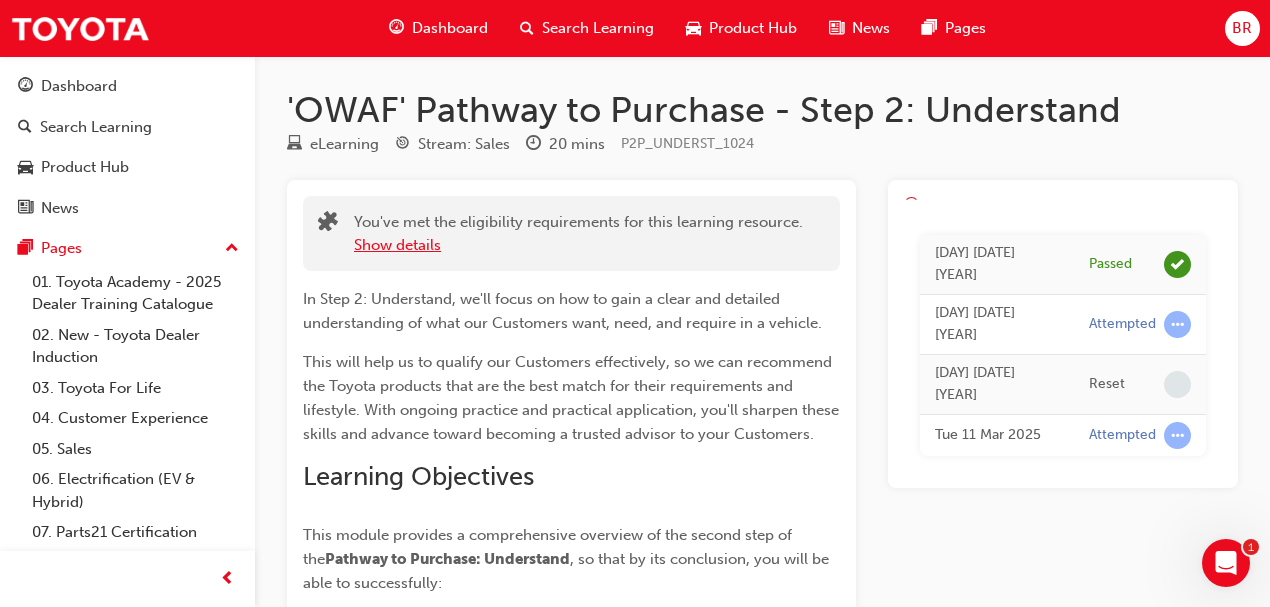 click on "Show details" at bounding box center [397, 245] 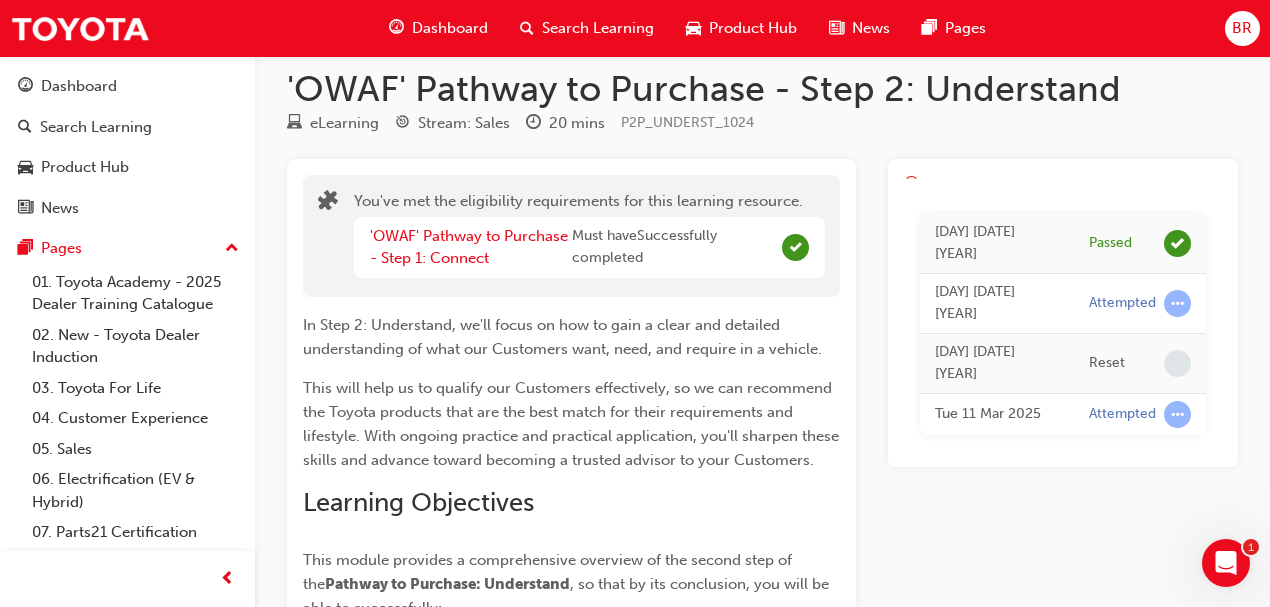 scroll, scrollTop: 0, scrollLeft: 0, axis: both 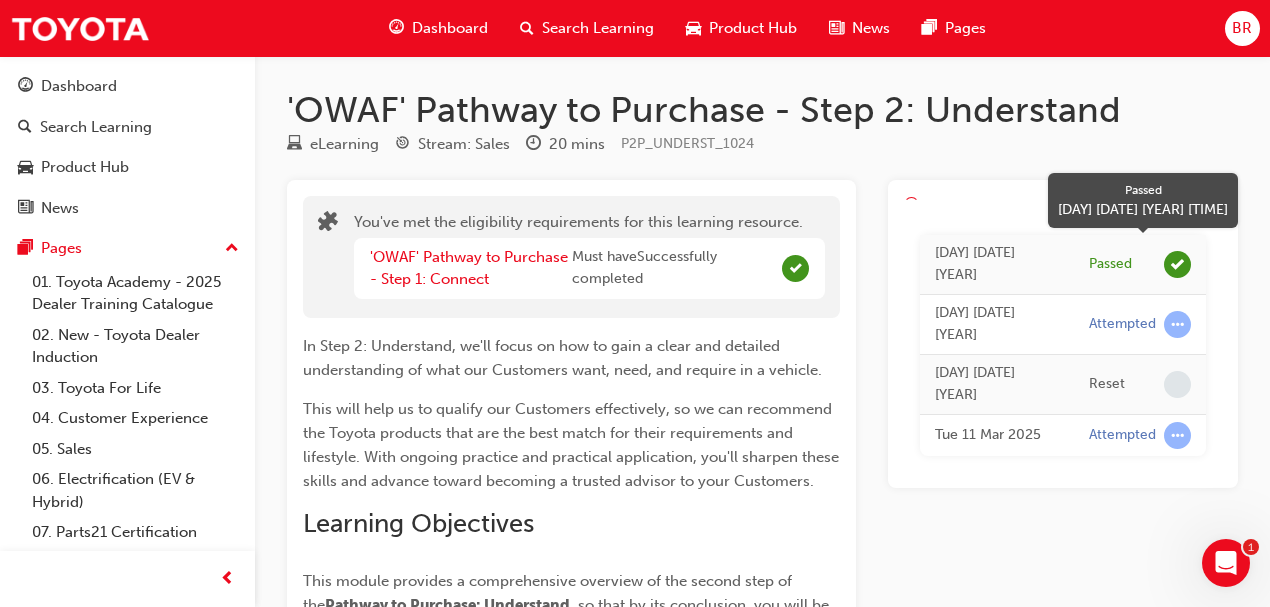click on "Passed" at bounding box center (1110, 264) 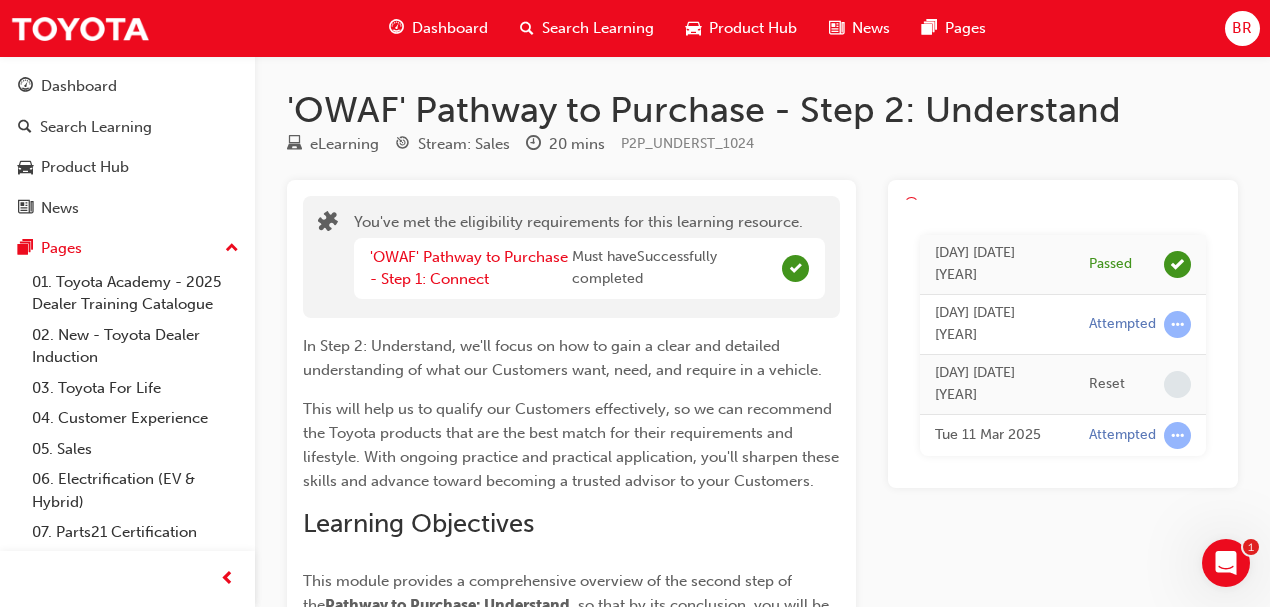 click on "Dashboard Search Learning Product Hub News Pages" at bounding box center [127, 147] 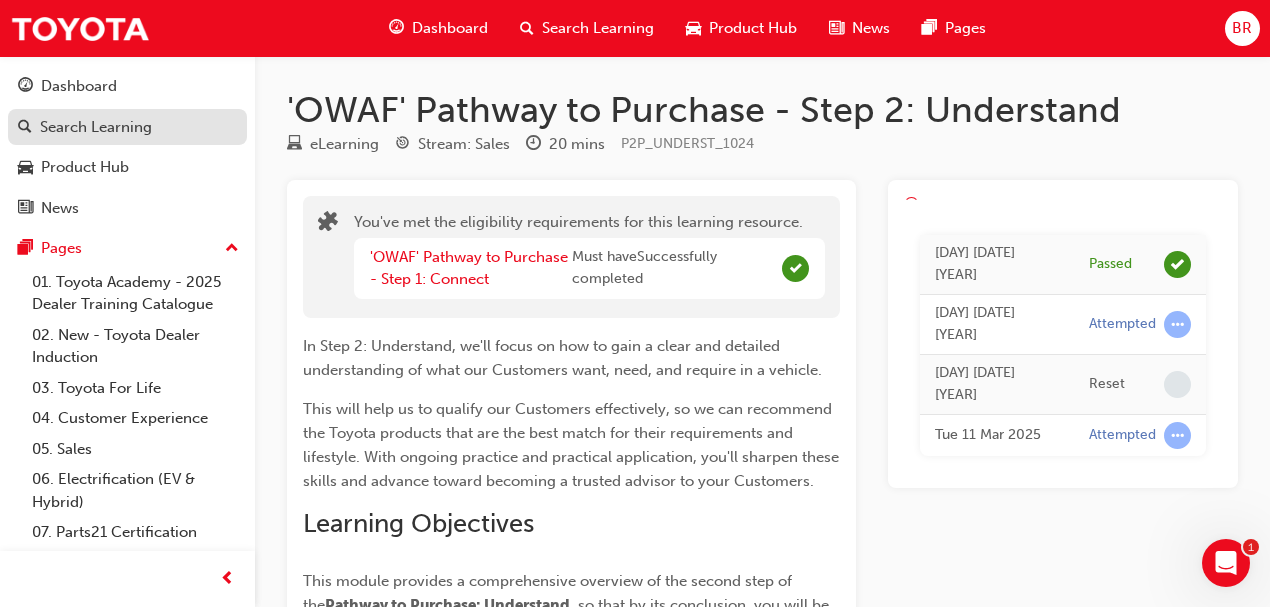 click on "Search Learning" at bounding box center [96, 127] 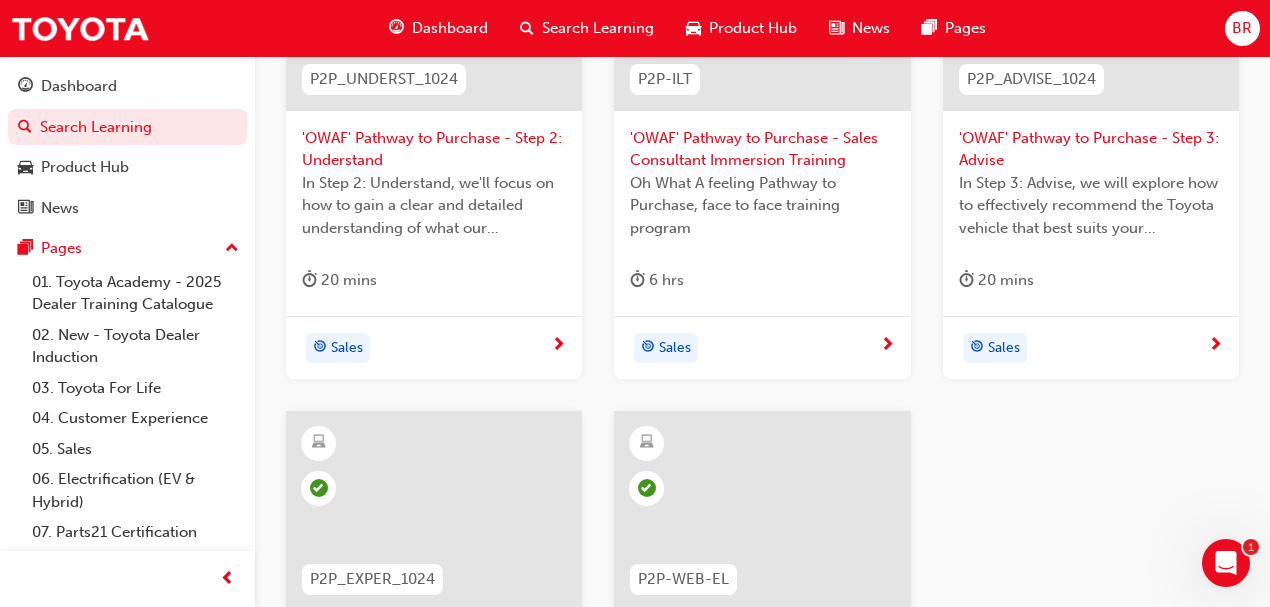 scroll, scrollTop: 400, scrollLeft: 0, axis: vertical 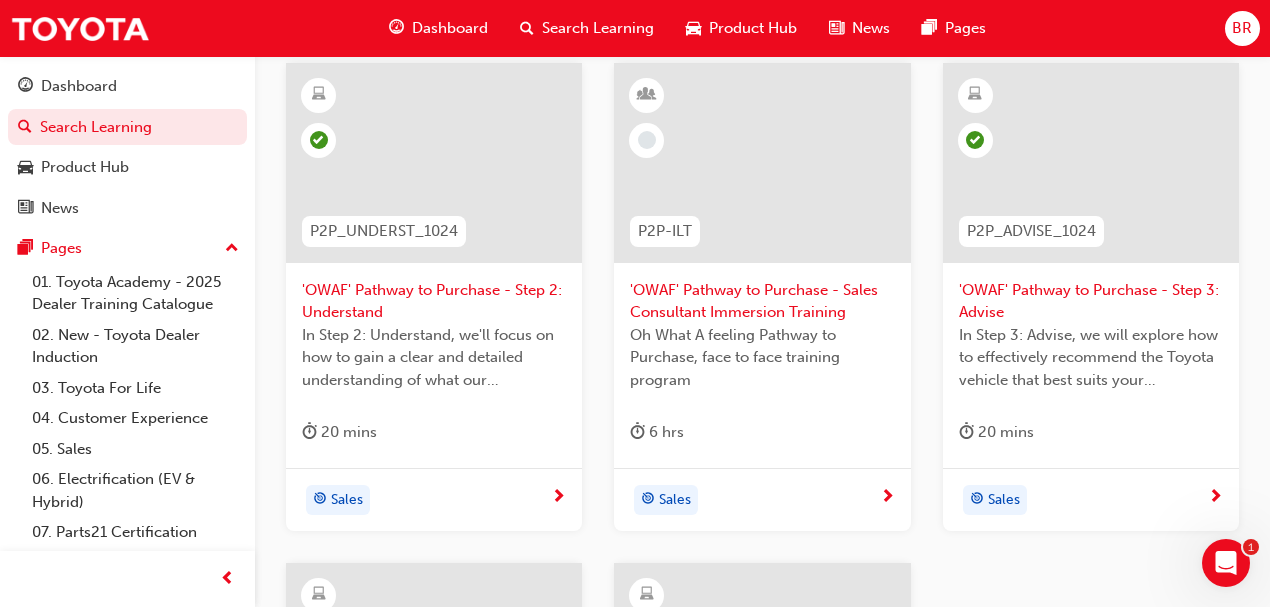 click on "'OWAF' Pathway to Purchase - Step 2: Understand" at bounding box center [434, 301] 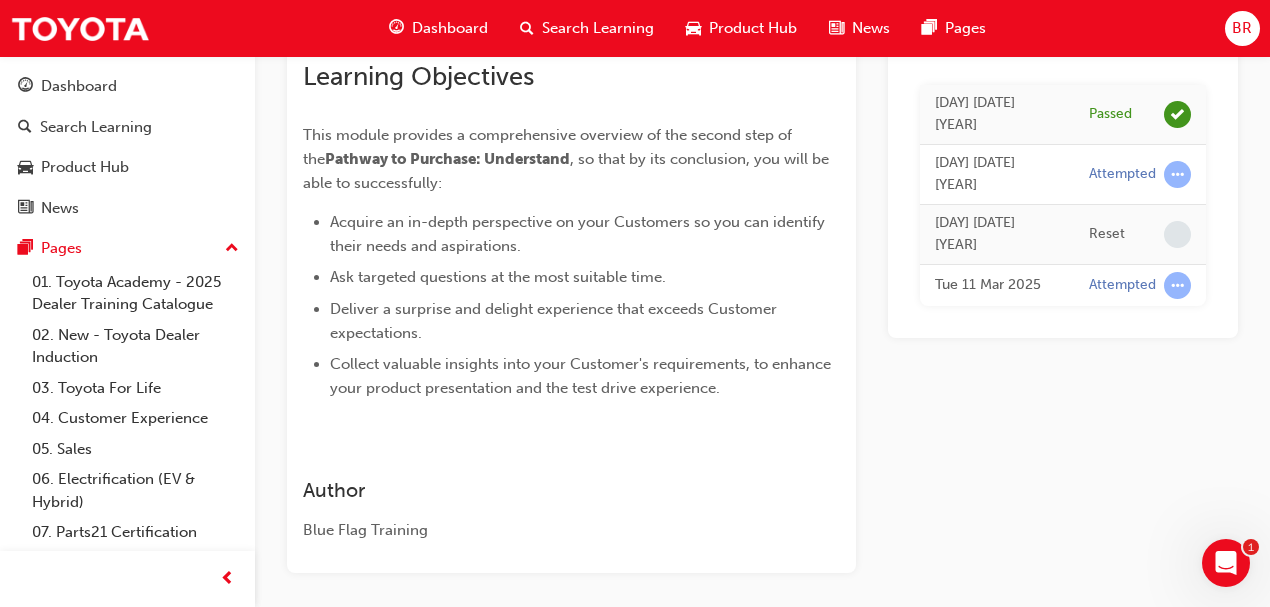 scroll, scrollTop: 0, scrollLeft: 0, axis: both 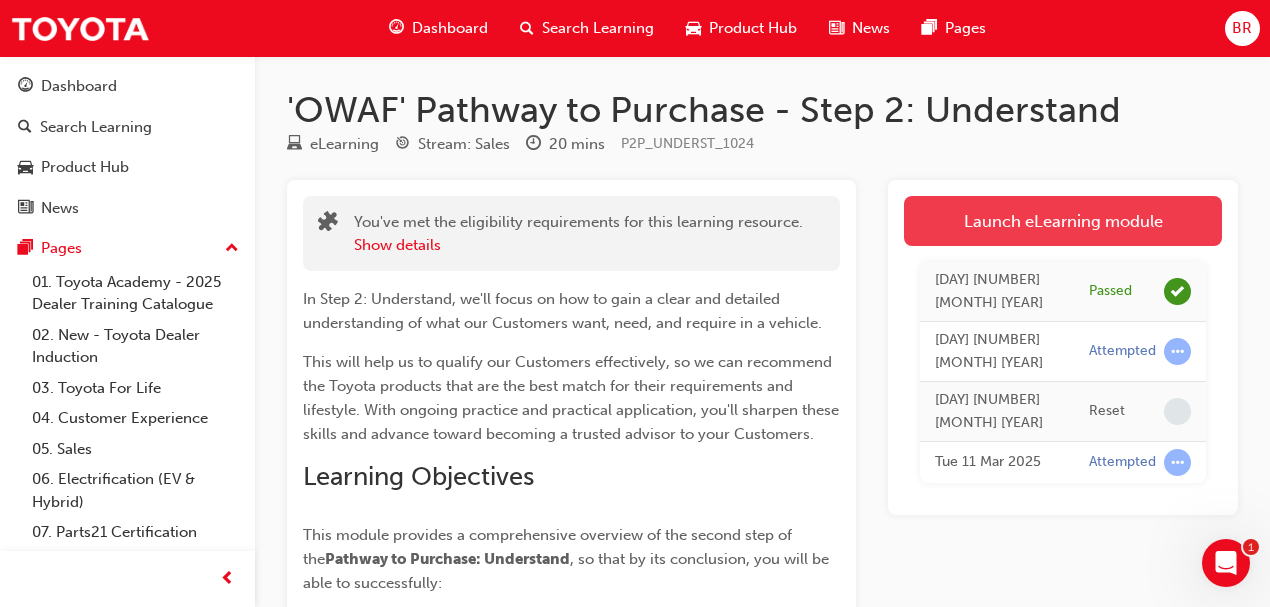 click on "Launch eLearning module" at bounding box center [1063, 221] 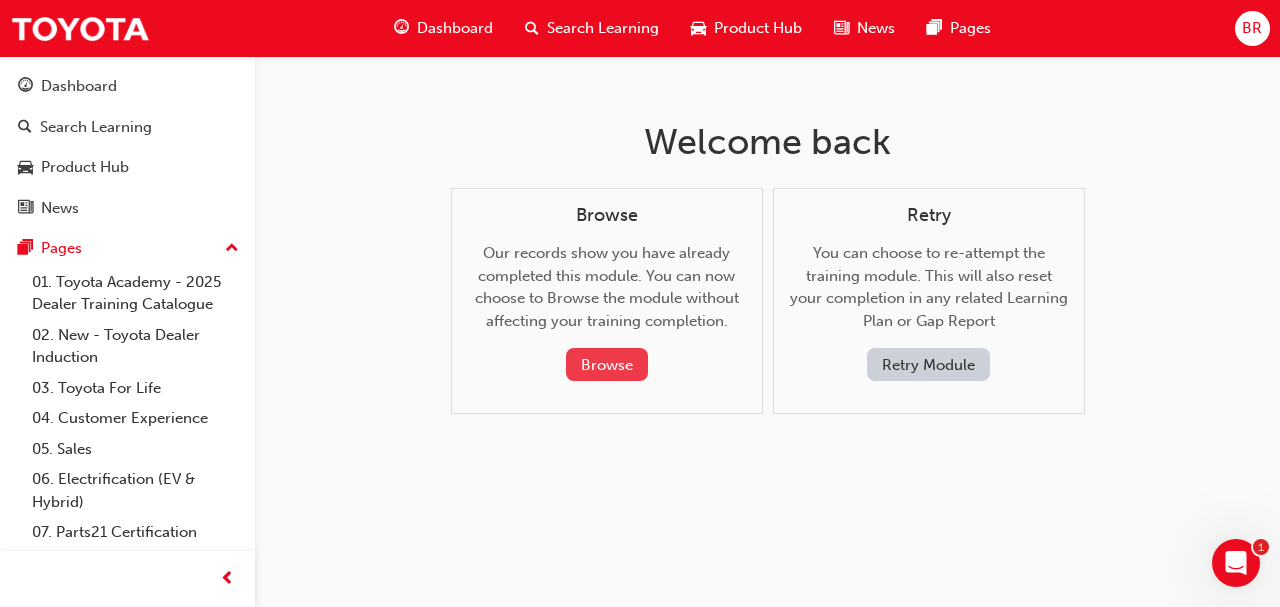 click on "Browse" at bounding box center (607, 364) 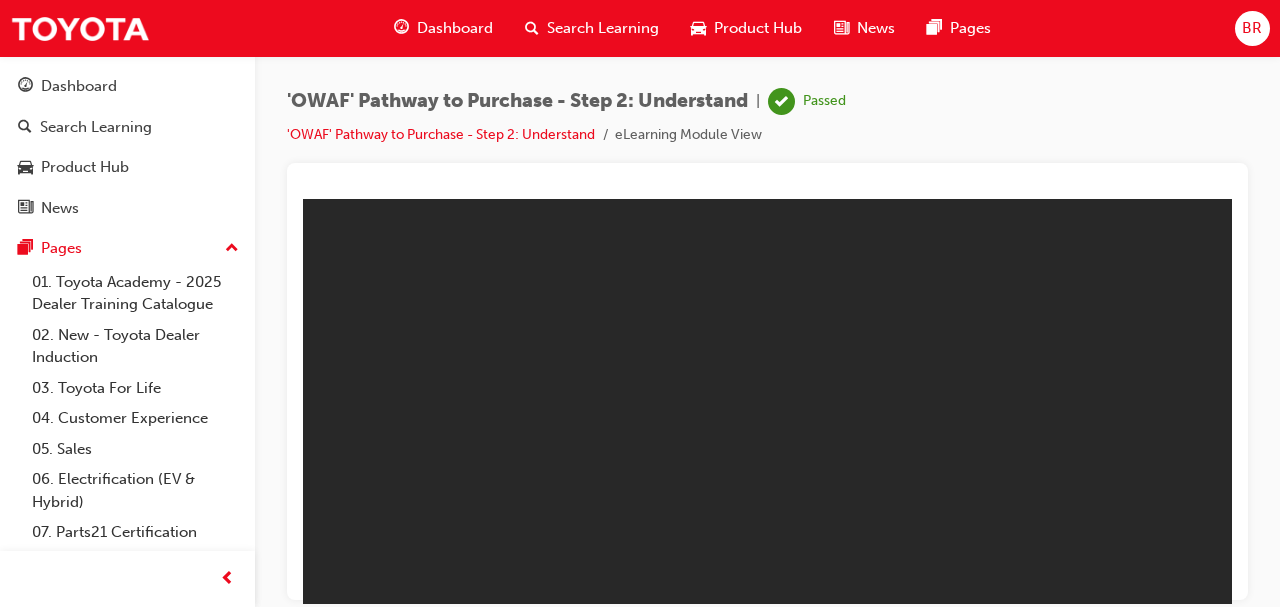 scroll, scrollTop: 0, scrollLeft: 0, axis: both 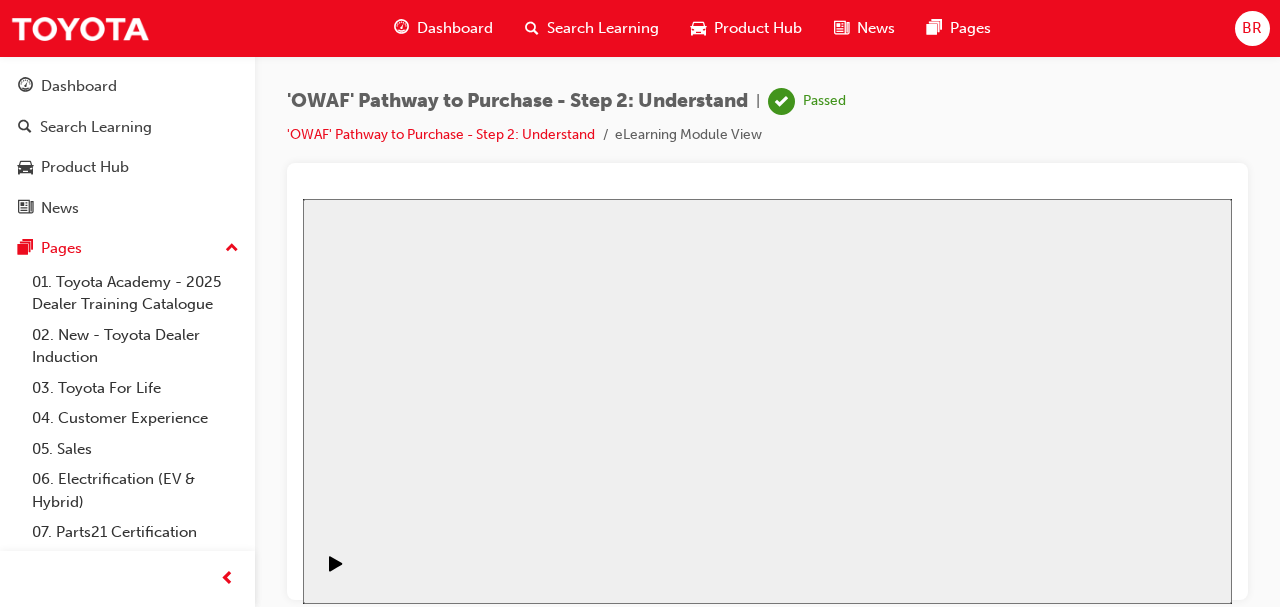 click on "Restart" at bounding box center [351, 2249] 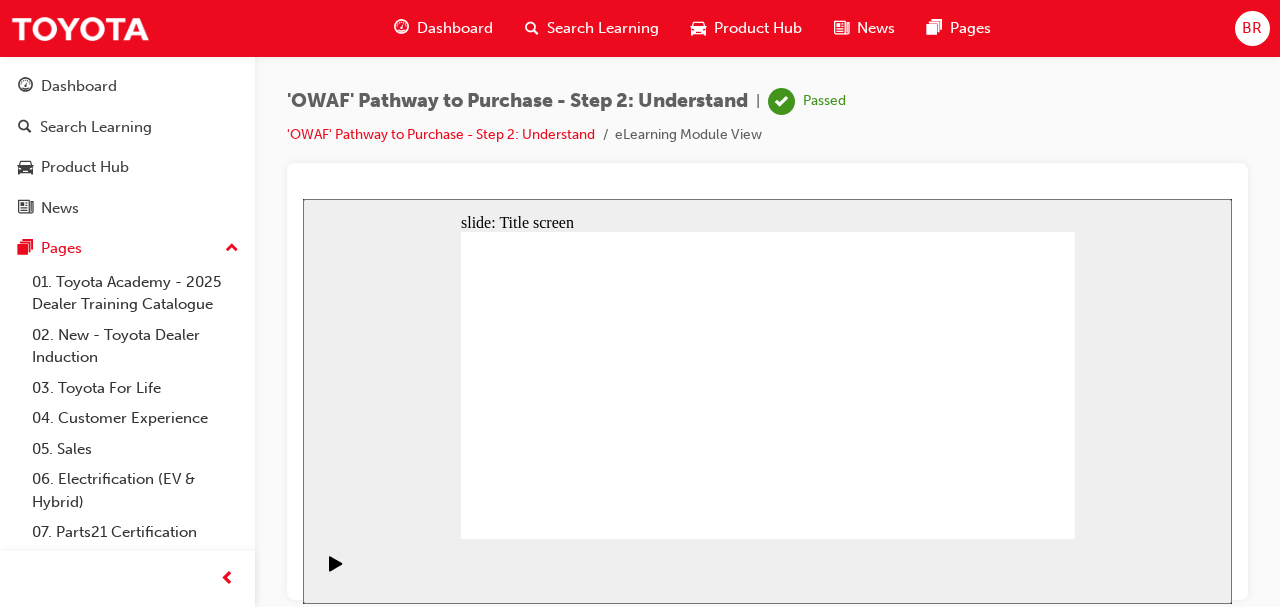 click 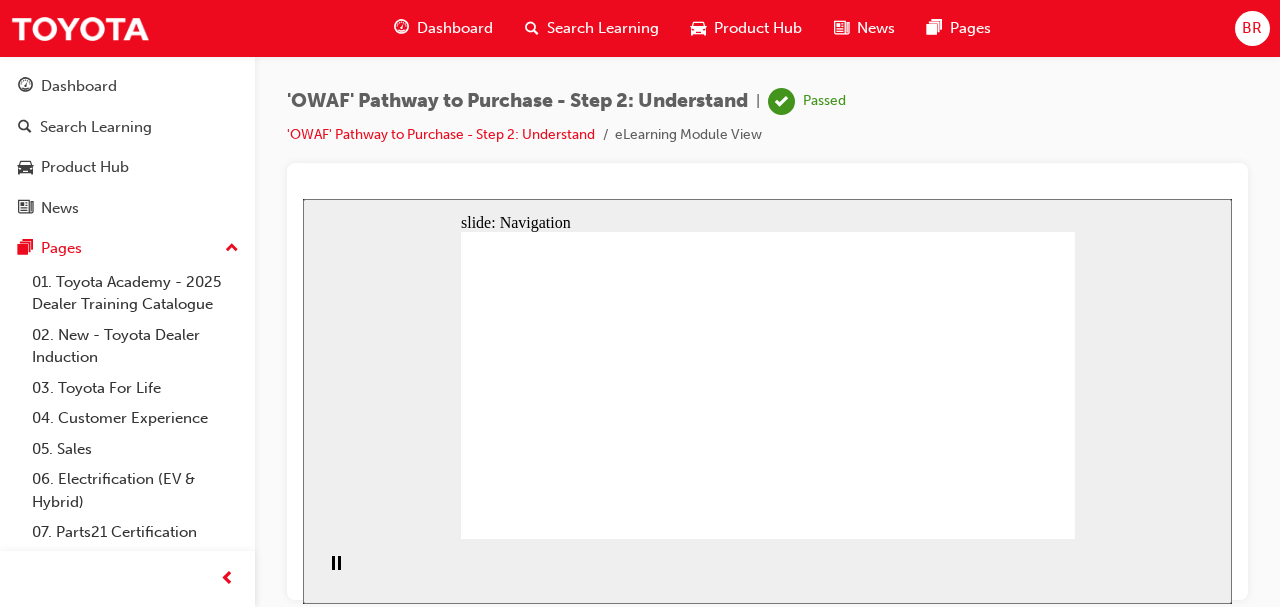 click 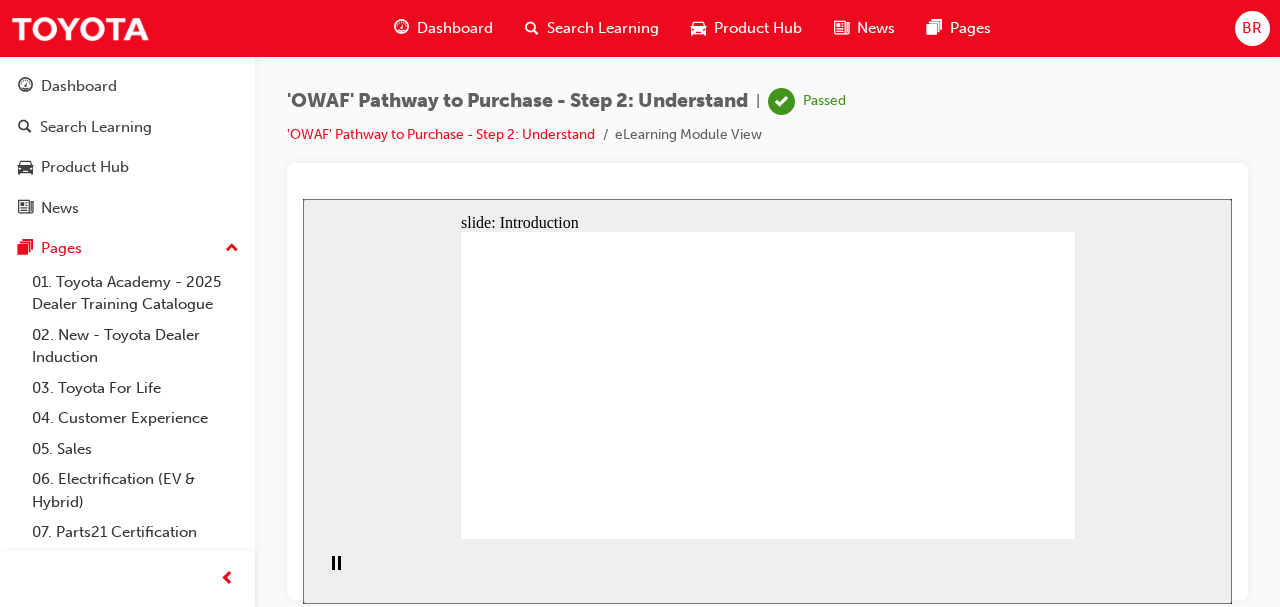 click on "Playback Speed
2
1.75
1.5
1.25 Normal" at bounding box center (767, 570) 